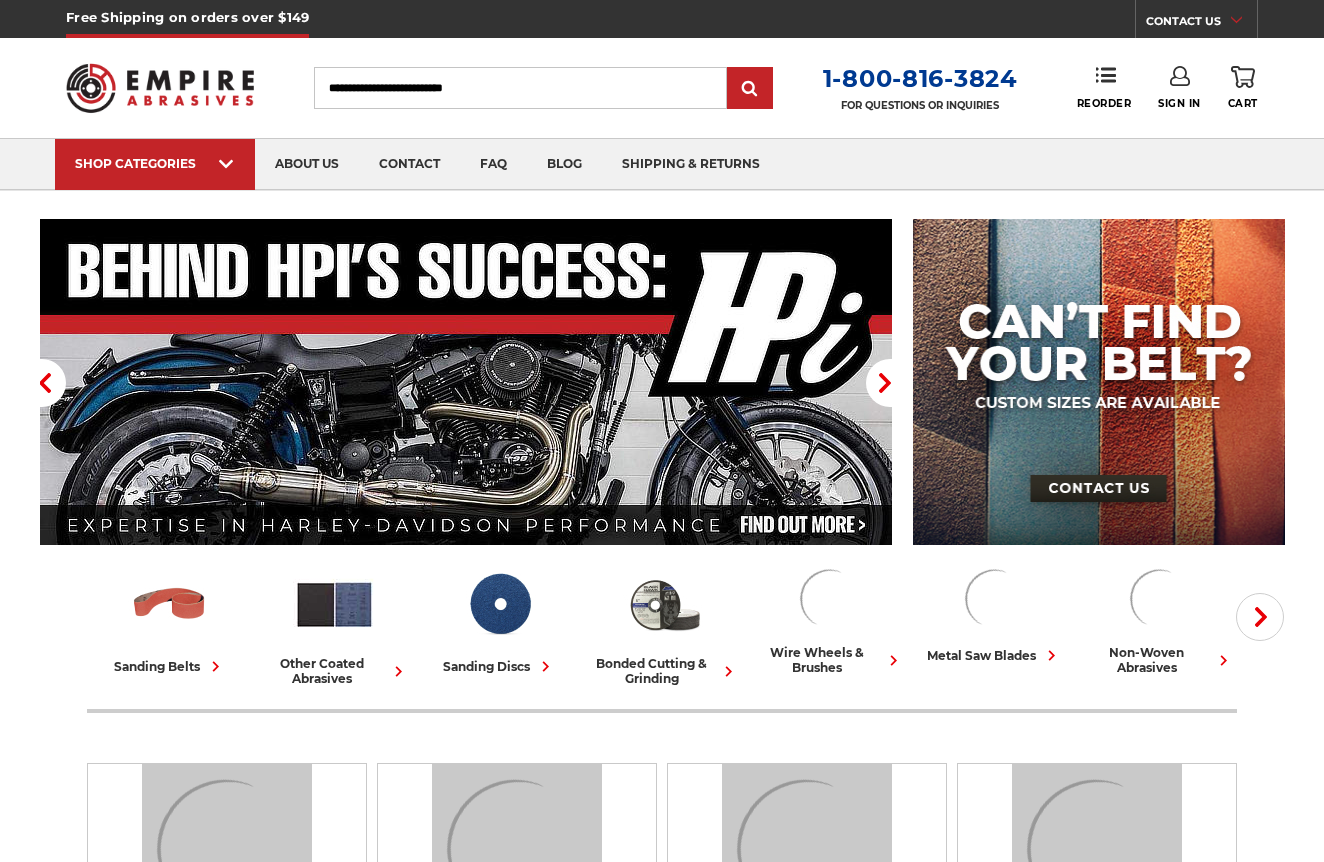 scroll, scrollTop: 0, scrollLeft: 0, axis: both 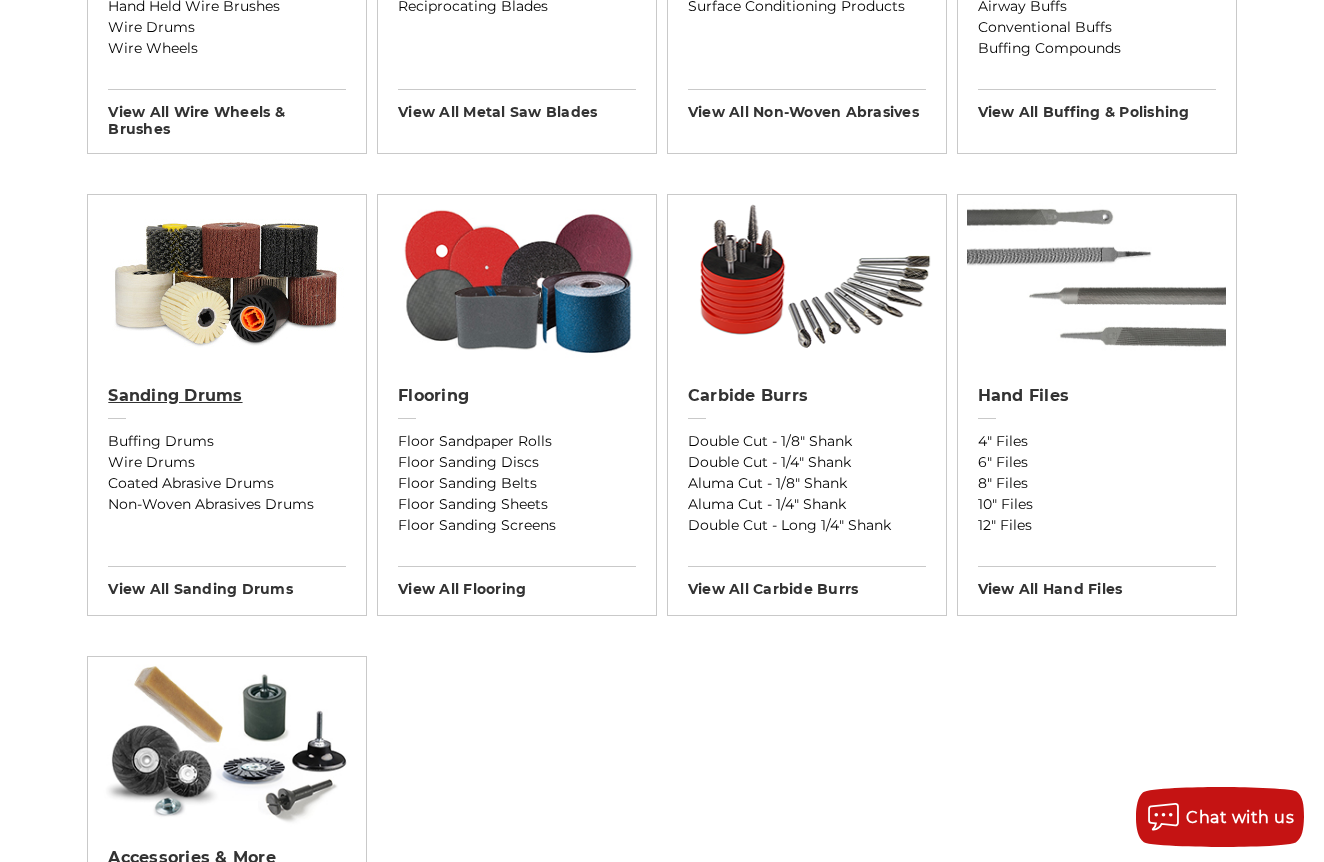 click on "Sanding Drums" at bounding box center [227, 396] 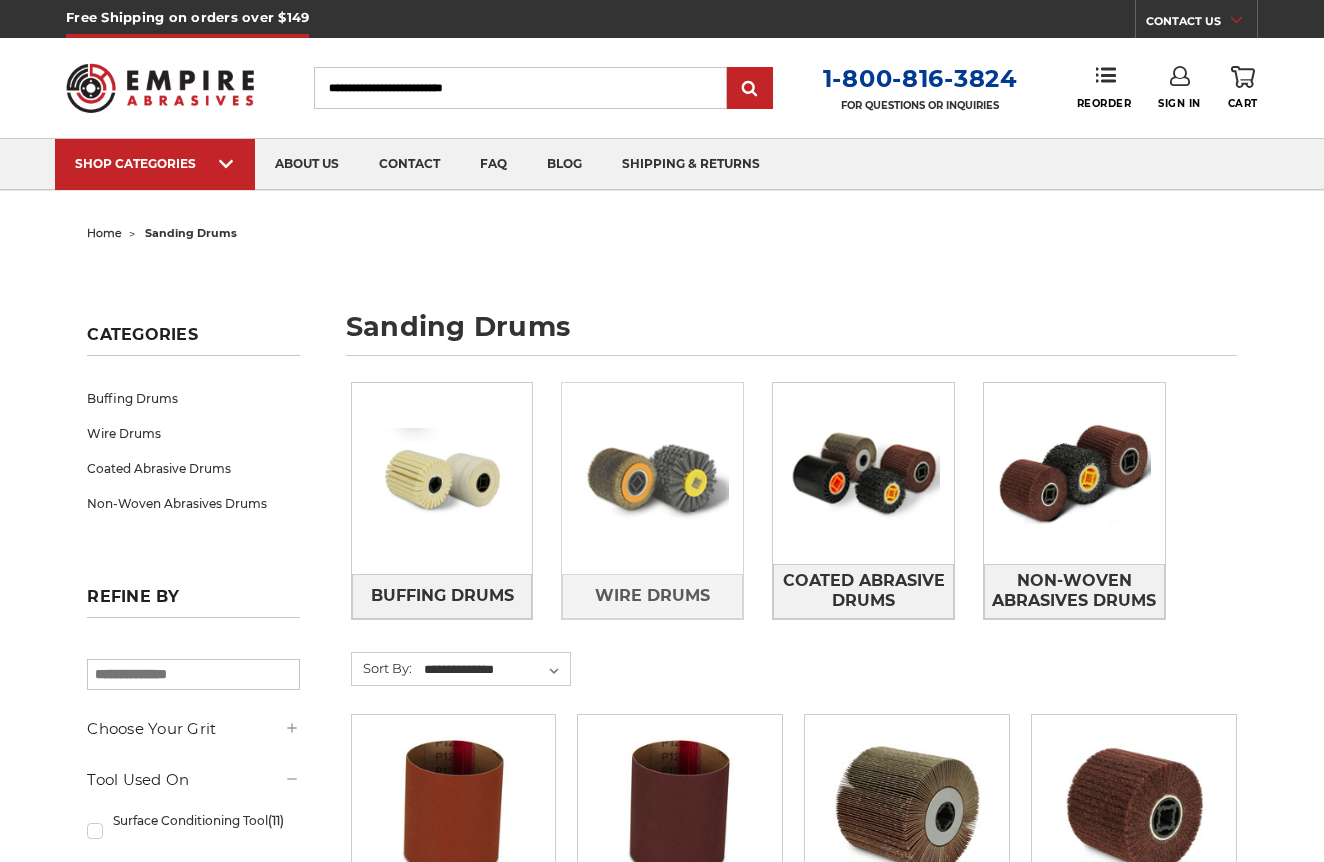 scroll, scrollTop: 0, scrollLeft: 0, axis: both 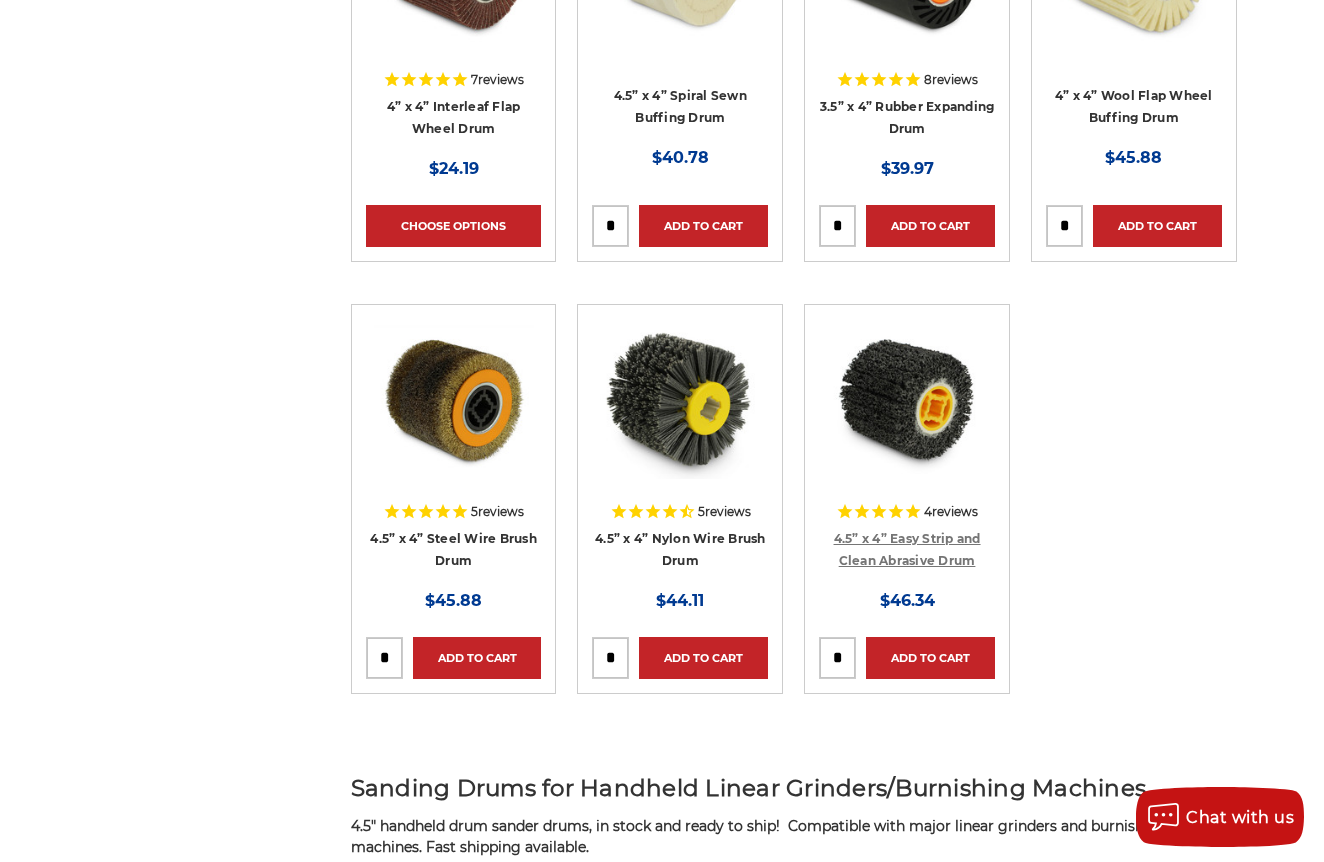 click on "4.5” x 4” Easy Strip and Clean Abrasive Drum" at bounding box center (907, 550) 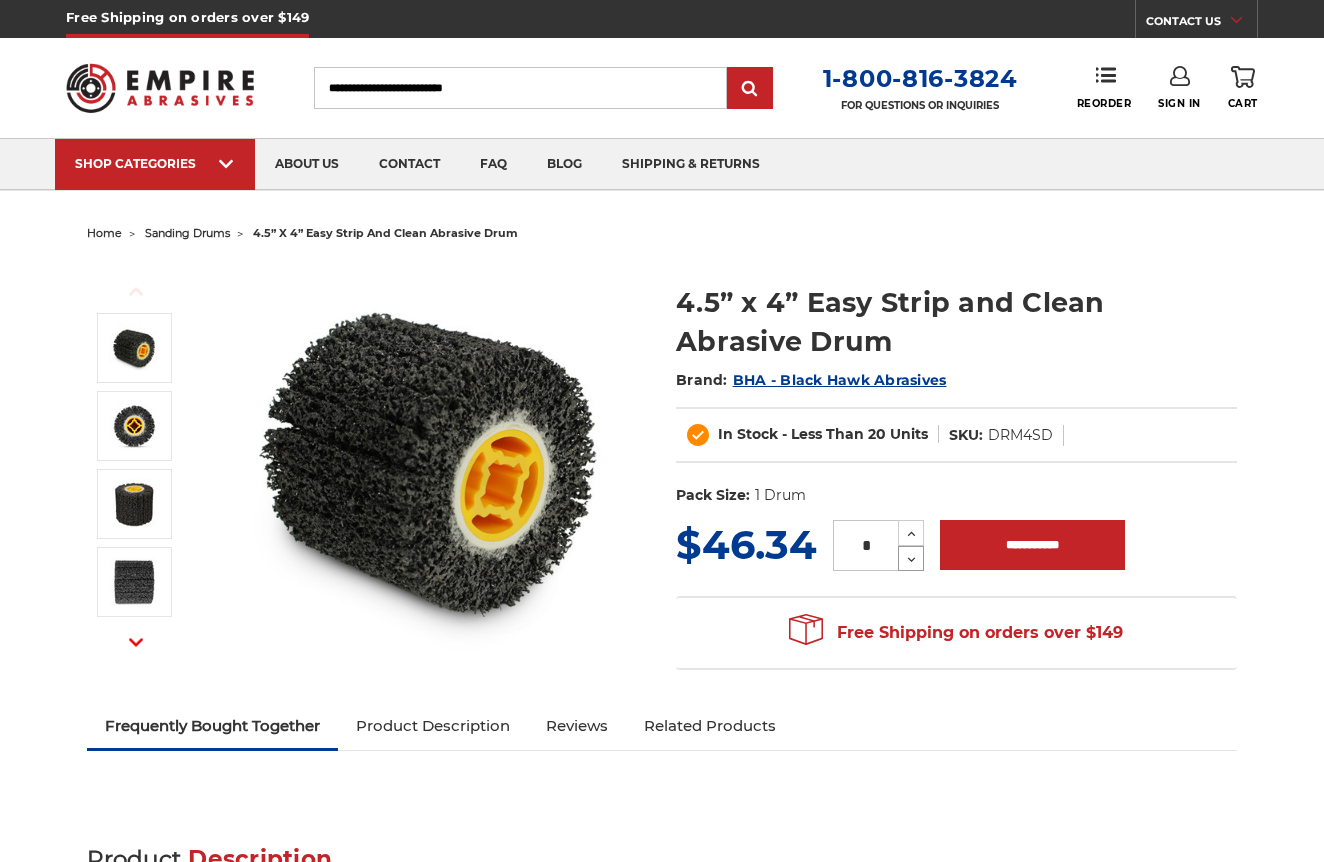 scroll, scrollTop: 0, scrollLeft: 0, axis: both 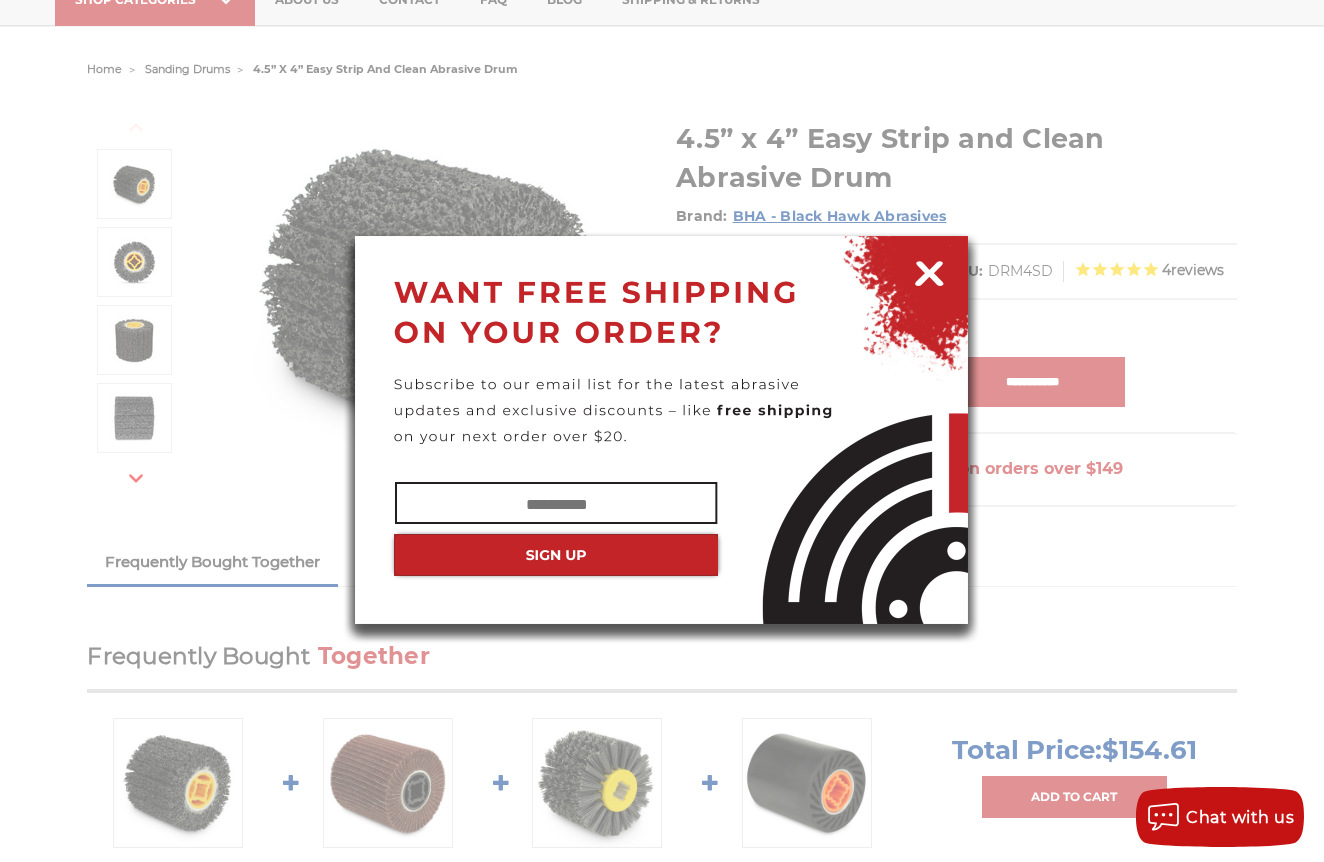 click at bounding box center [929, 270] 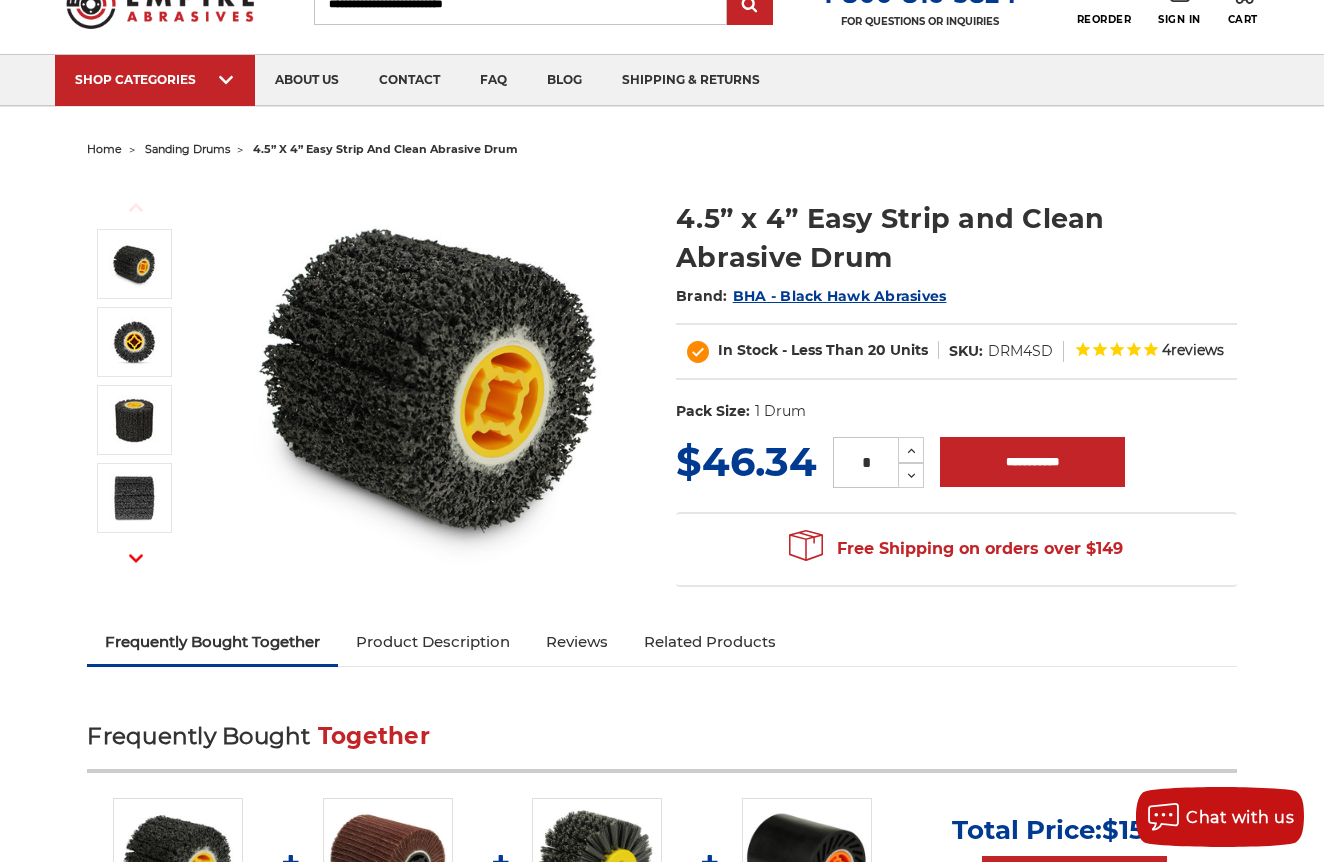 scroll, scrollTop: 78, scrollLeft: 0, axis: vertical 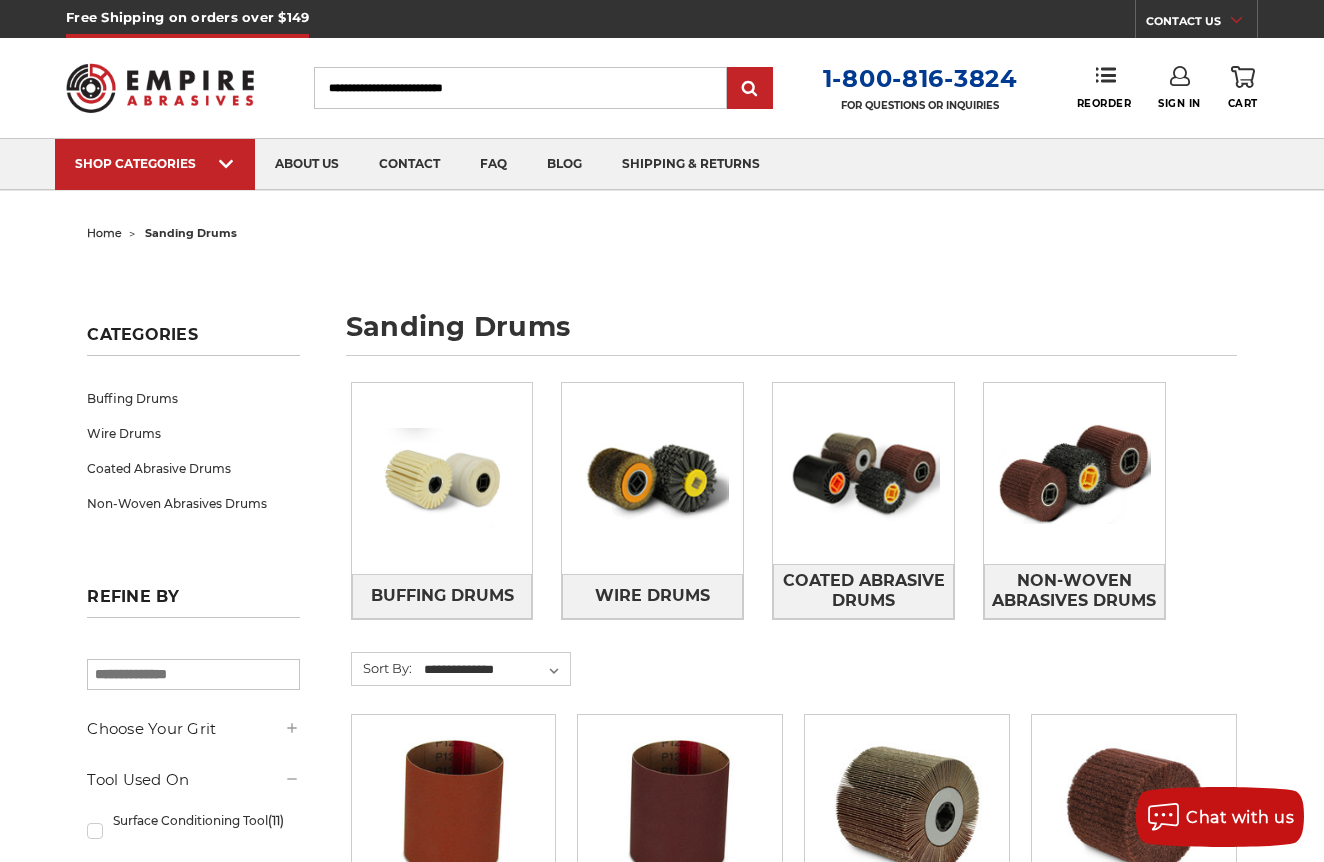 click at bounding box center [160, 88] 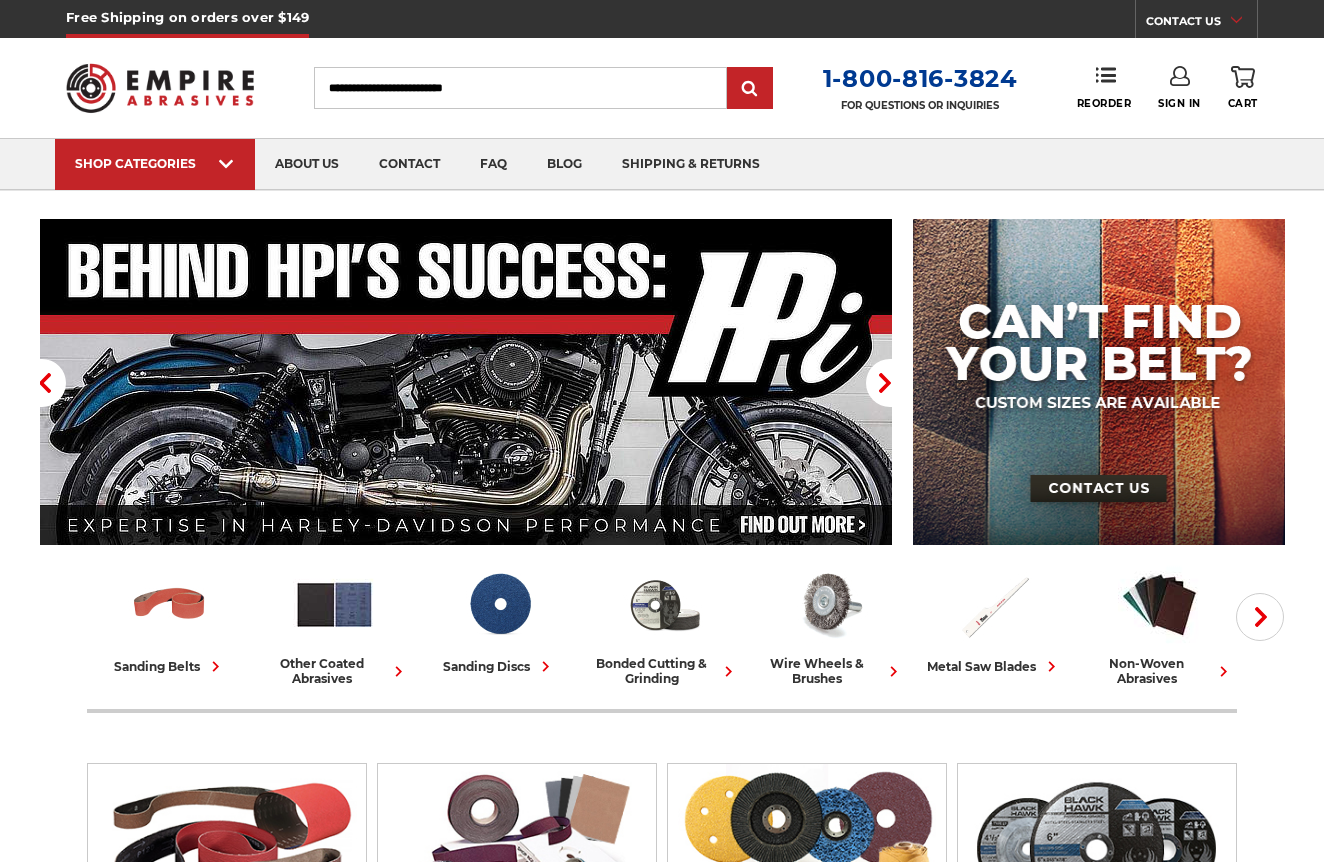 scroll, scrollTop: 130, scrollLeft: 0, axis: vertical 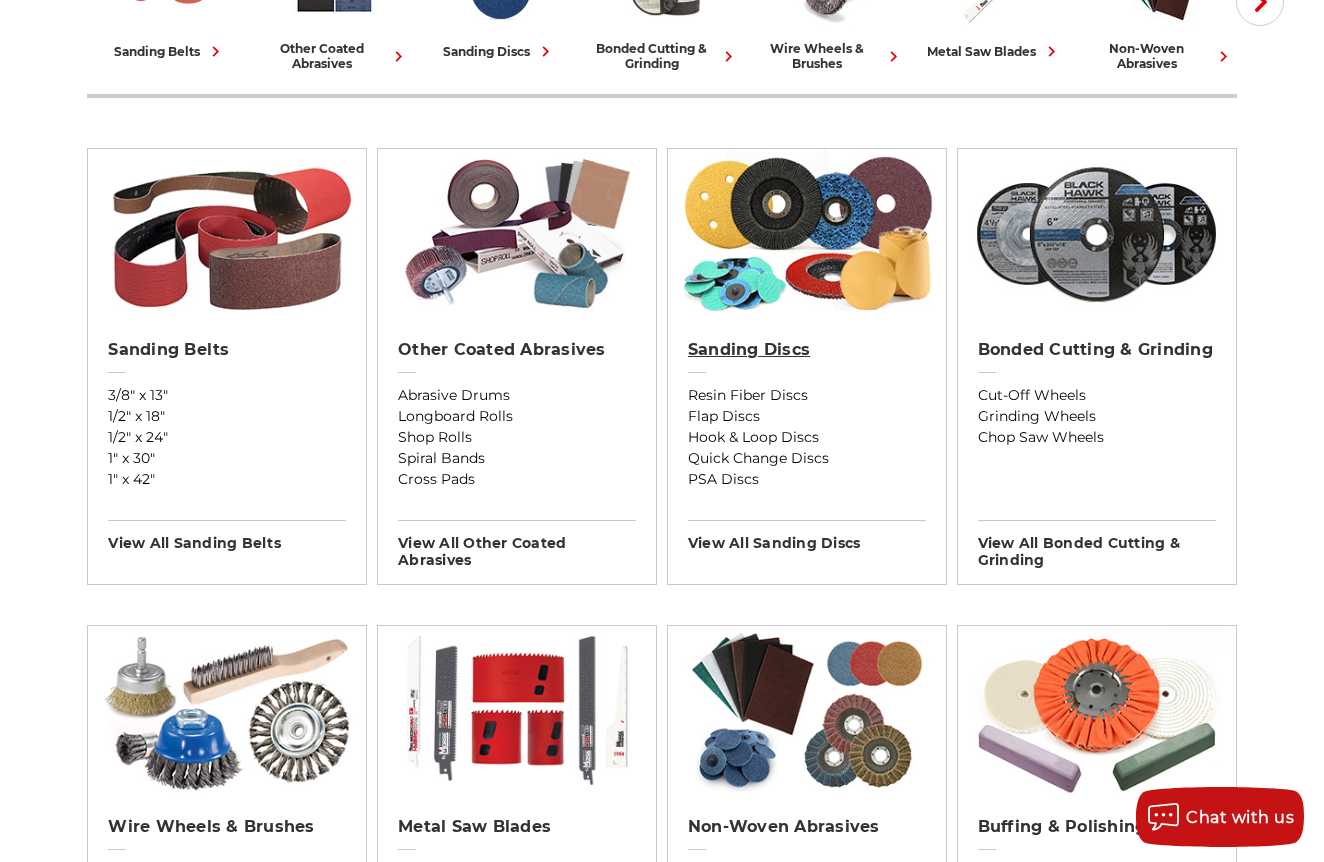 click on "Sanding Discs" at bounding box center (807, 350) 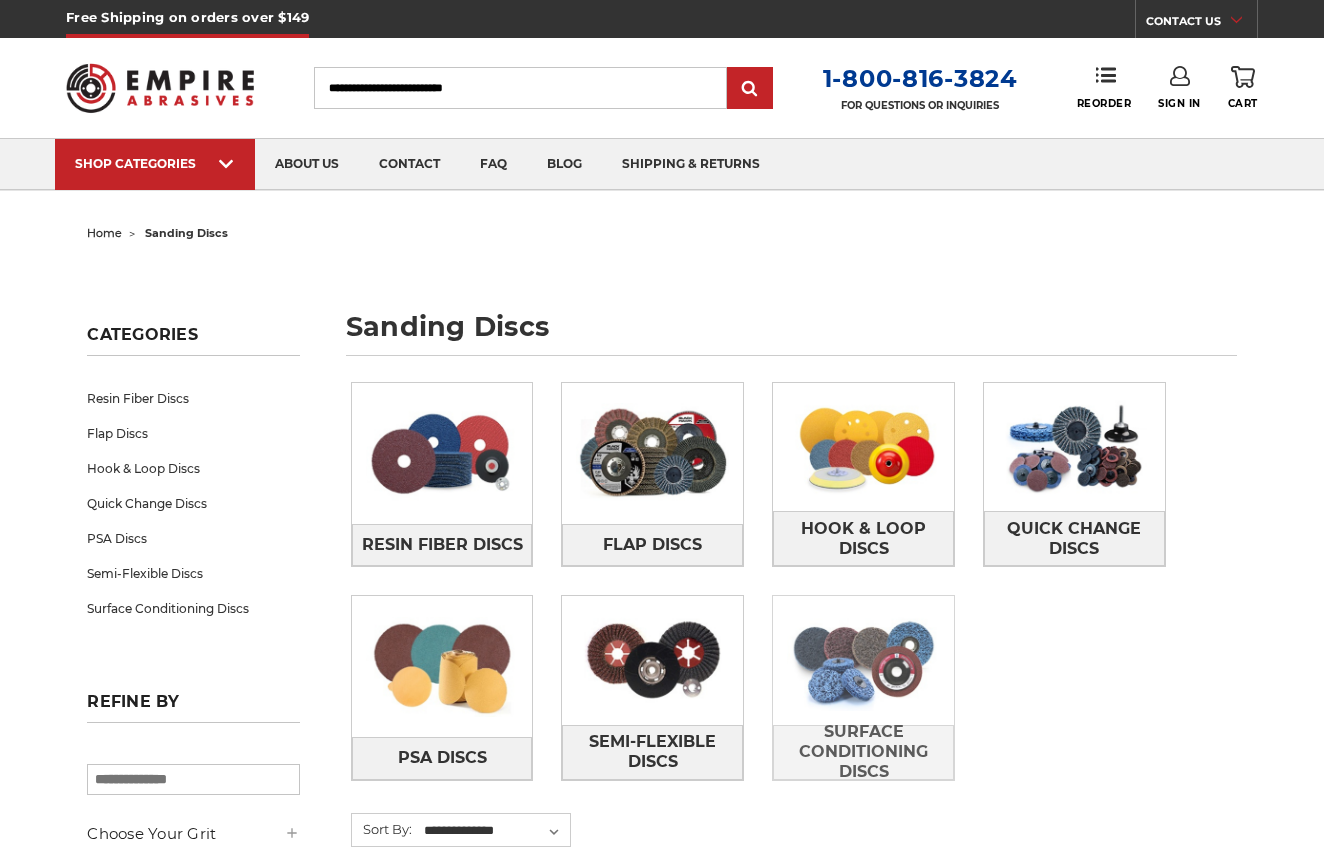scroll, scrollTop: 209, scrollLeft: 0, axis: vertical 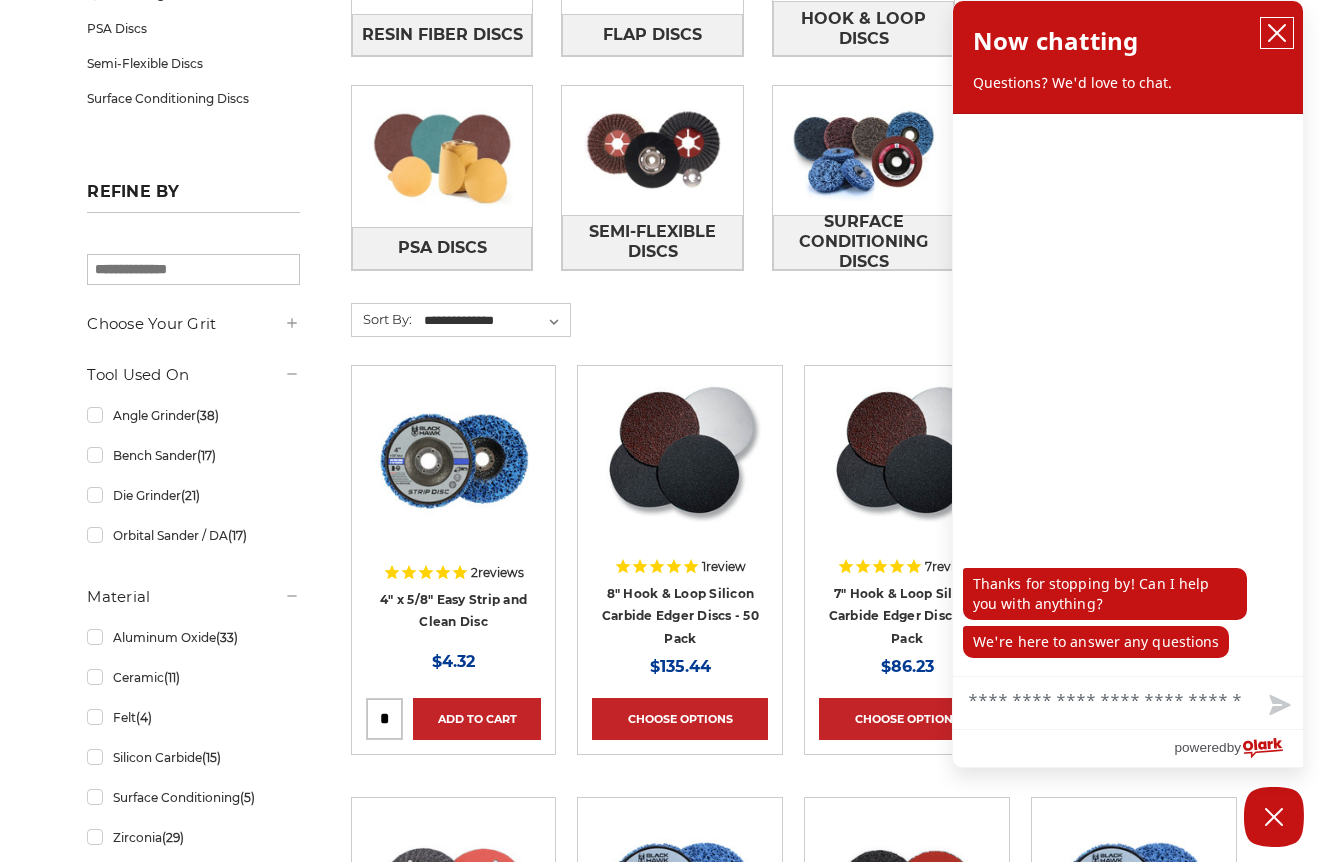 click 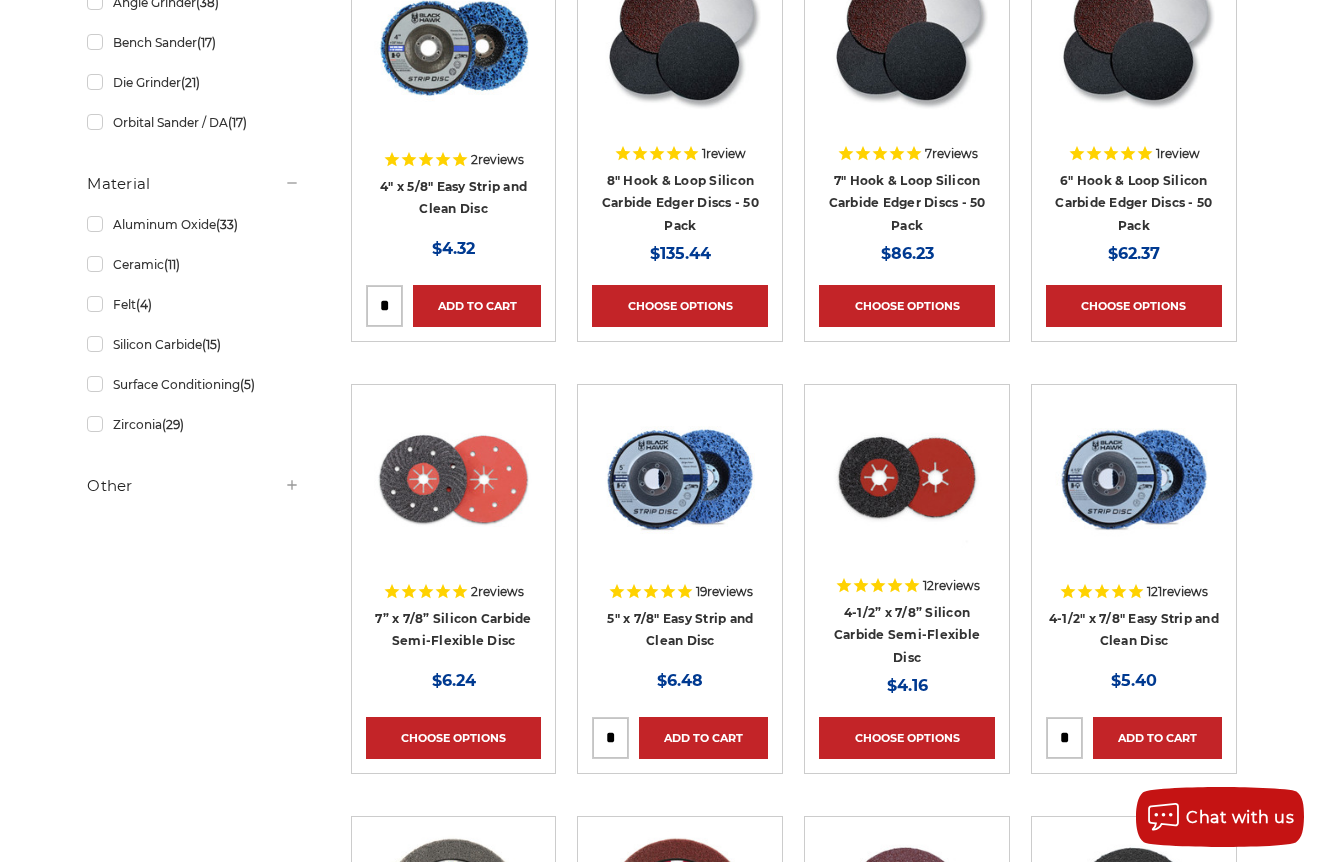scroll, scrollTop: 920, scrollLeft: 0, axis: vertical 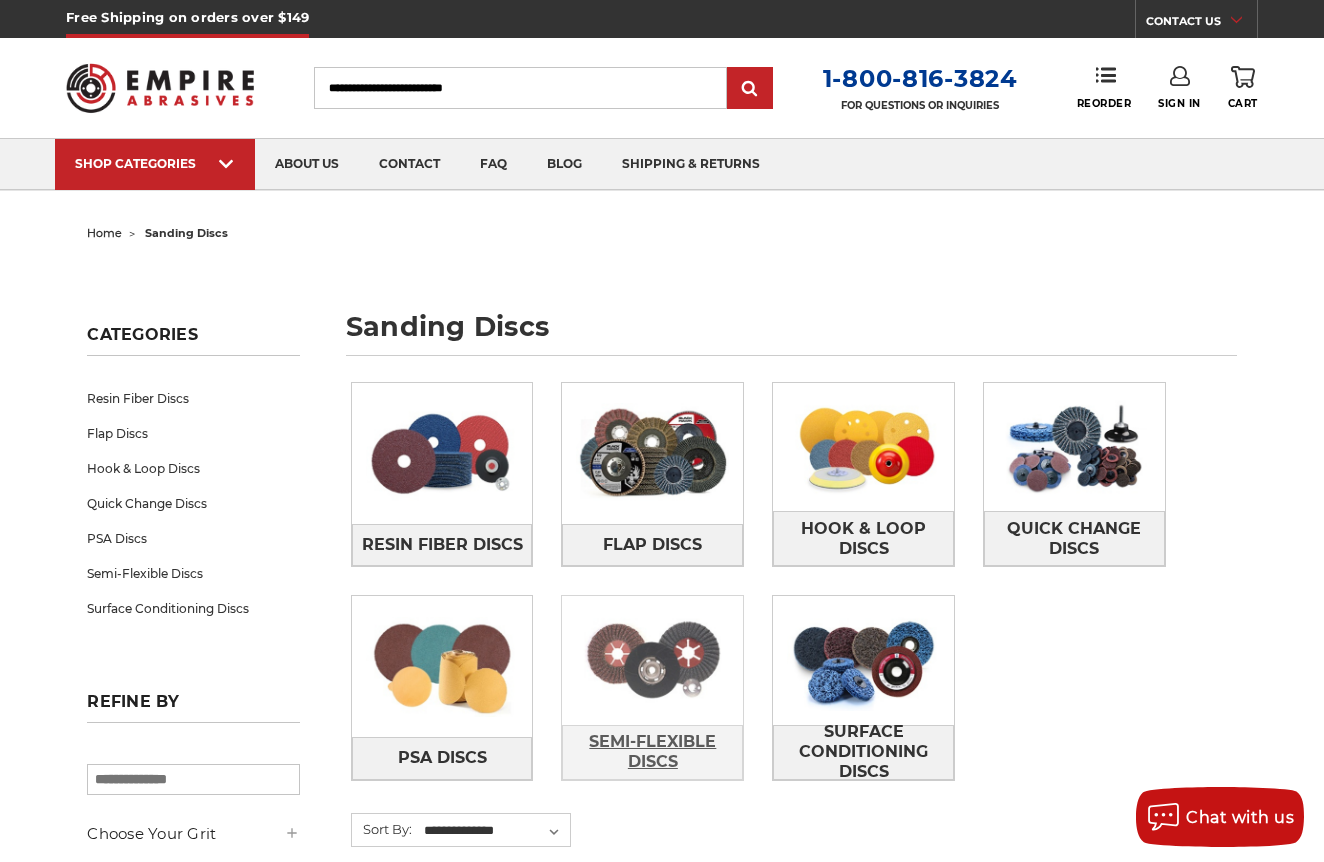 click on "Semi-Flexible Discs" at bounding box center (652, 752) 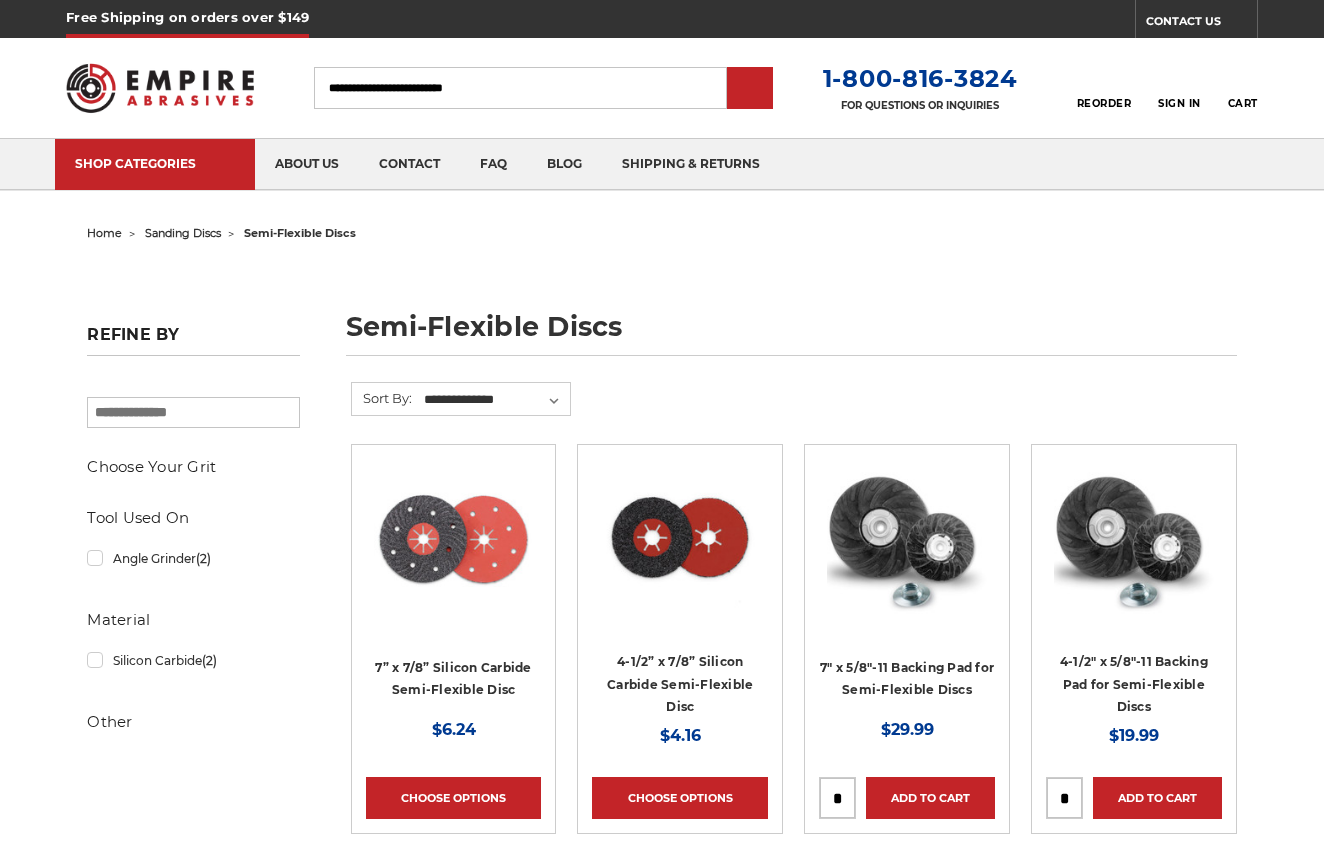 scroll, scrollTop: 0, scrollLeft: 0, axis: both 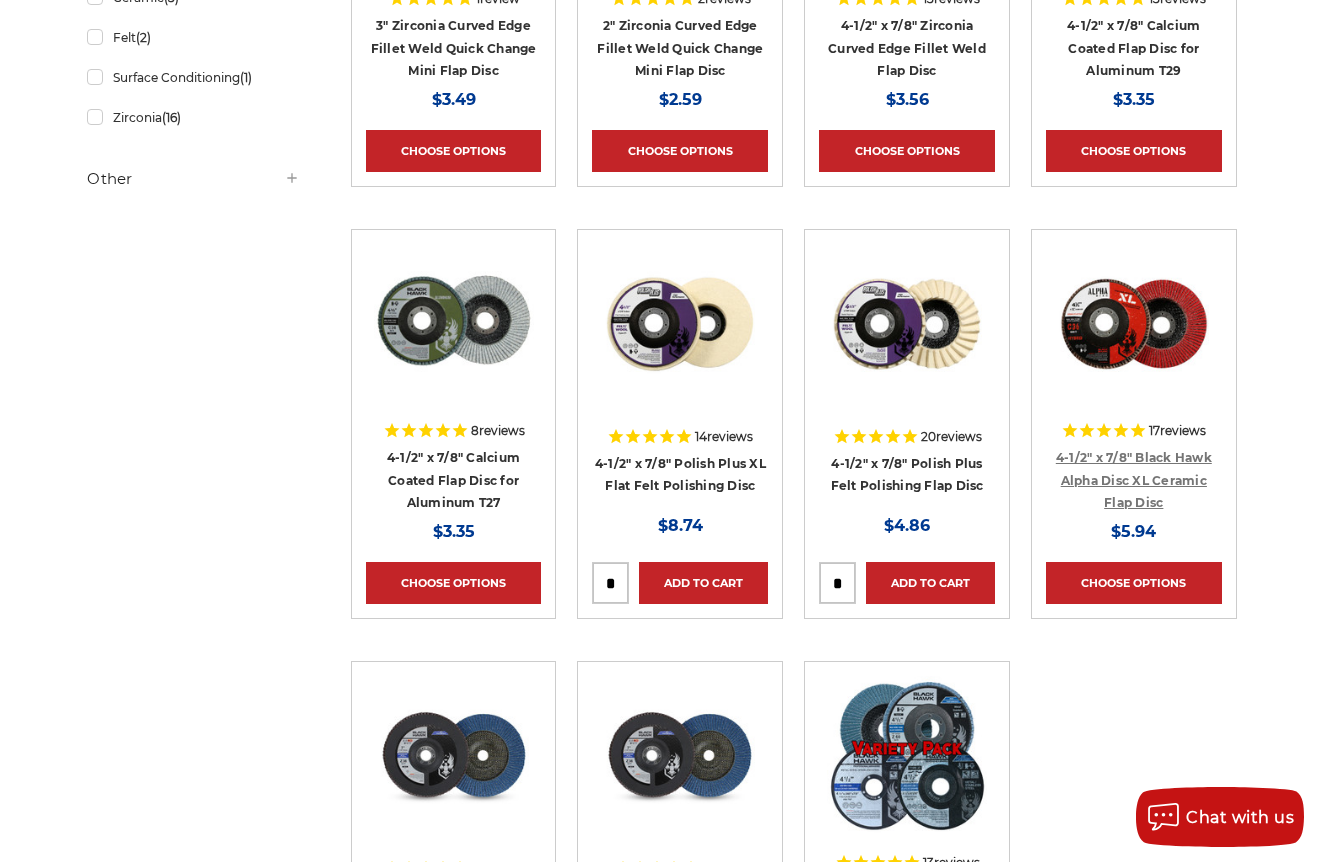 click on "4-1/2" x 7/8" Black Hawk Alpha Disc XL Ceramic Flap Disc" at bounding box center [1134, 480] 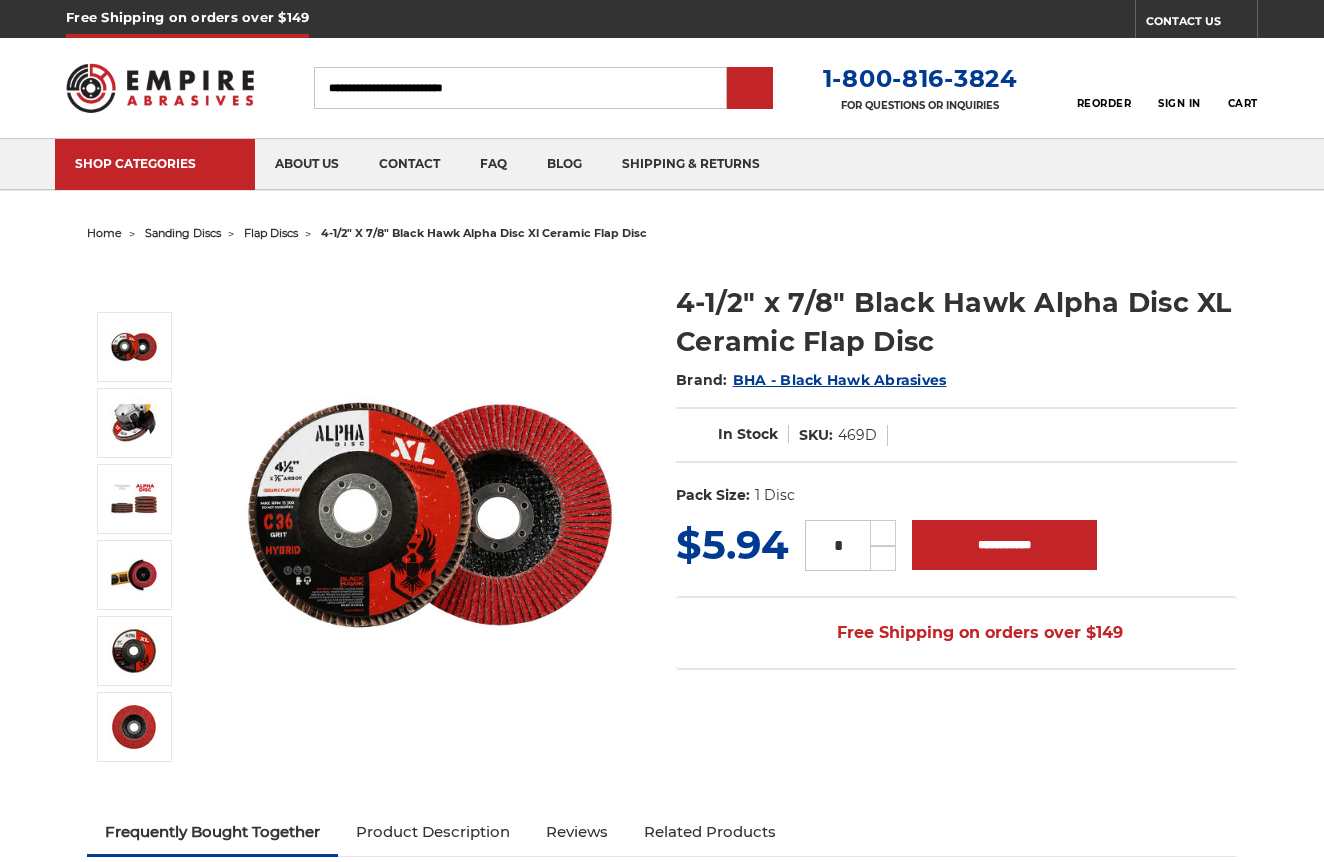 scroll, scrollTop: 0, scrollLeft: 0, axis: both 